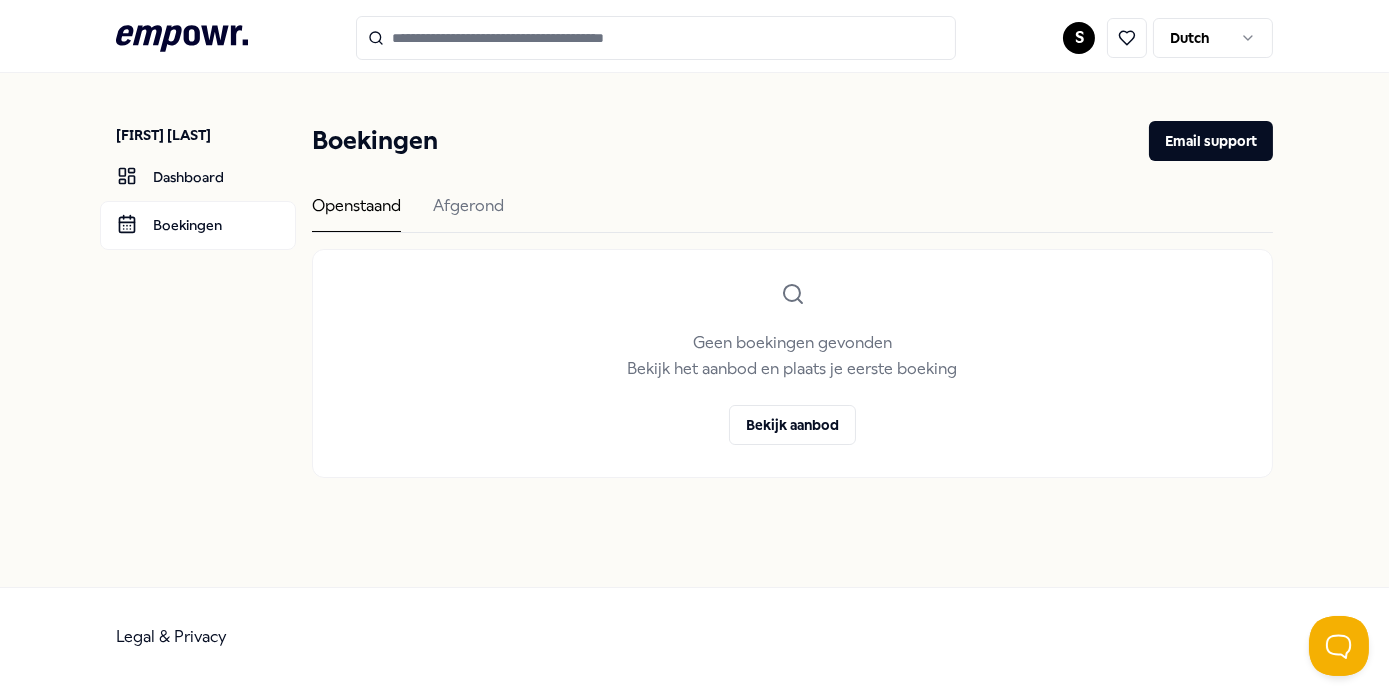 scroll, scrollTop: 0, scrollLeft: 0, axis: both 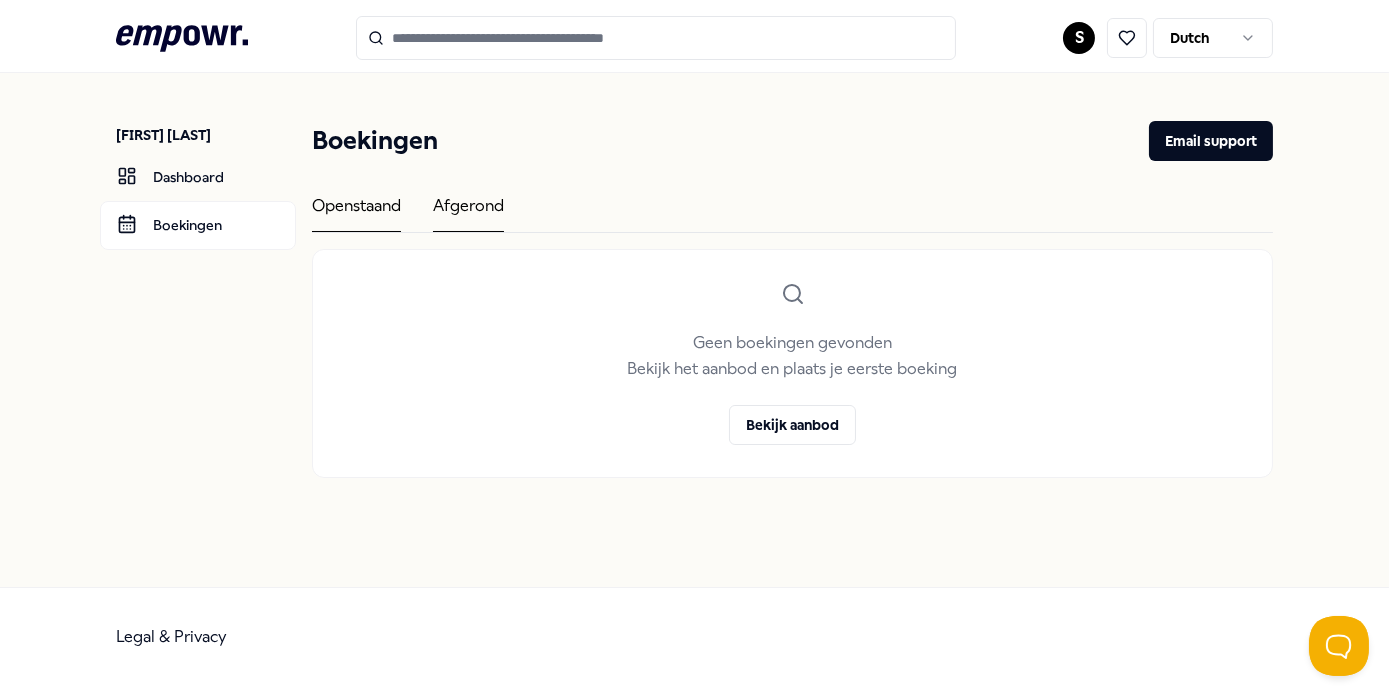 click on "Afgerond" at bounding box center [468, 212] 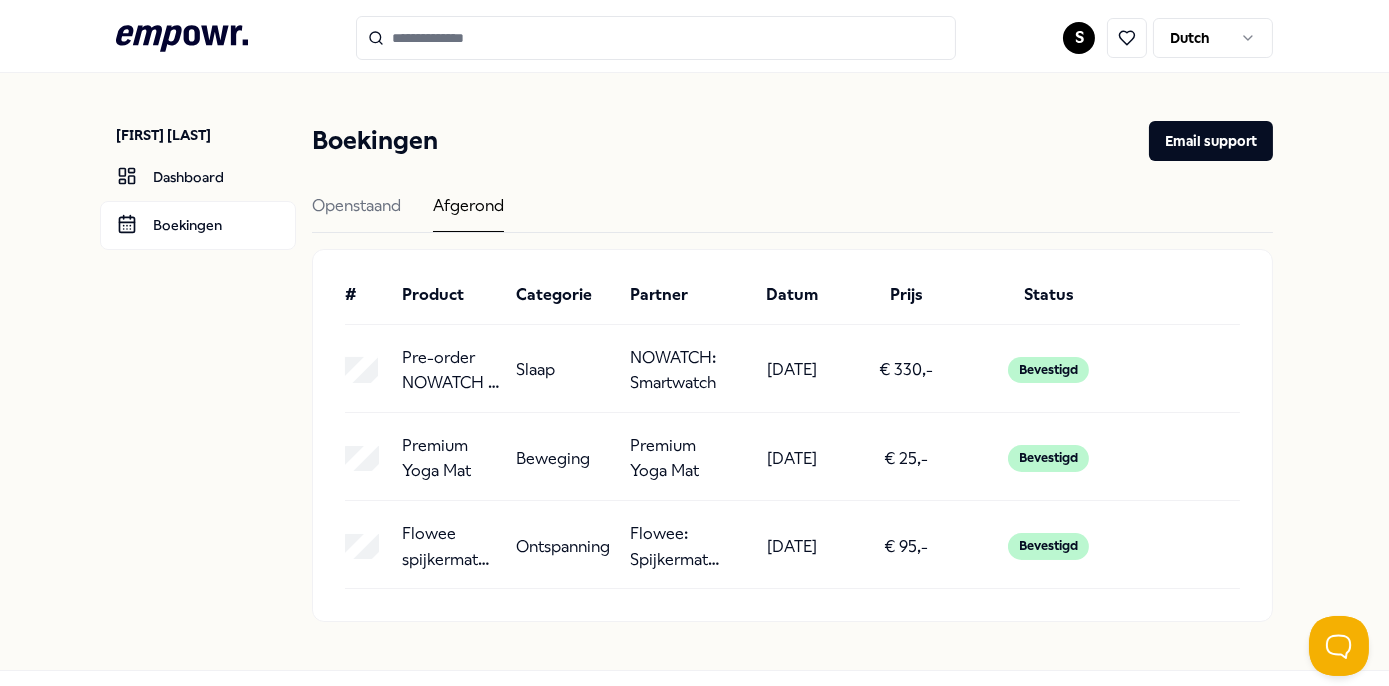 click at bounding box center [656, 38] 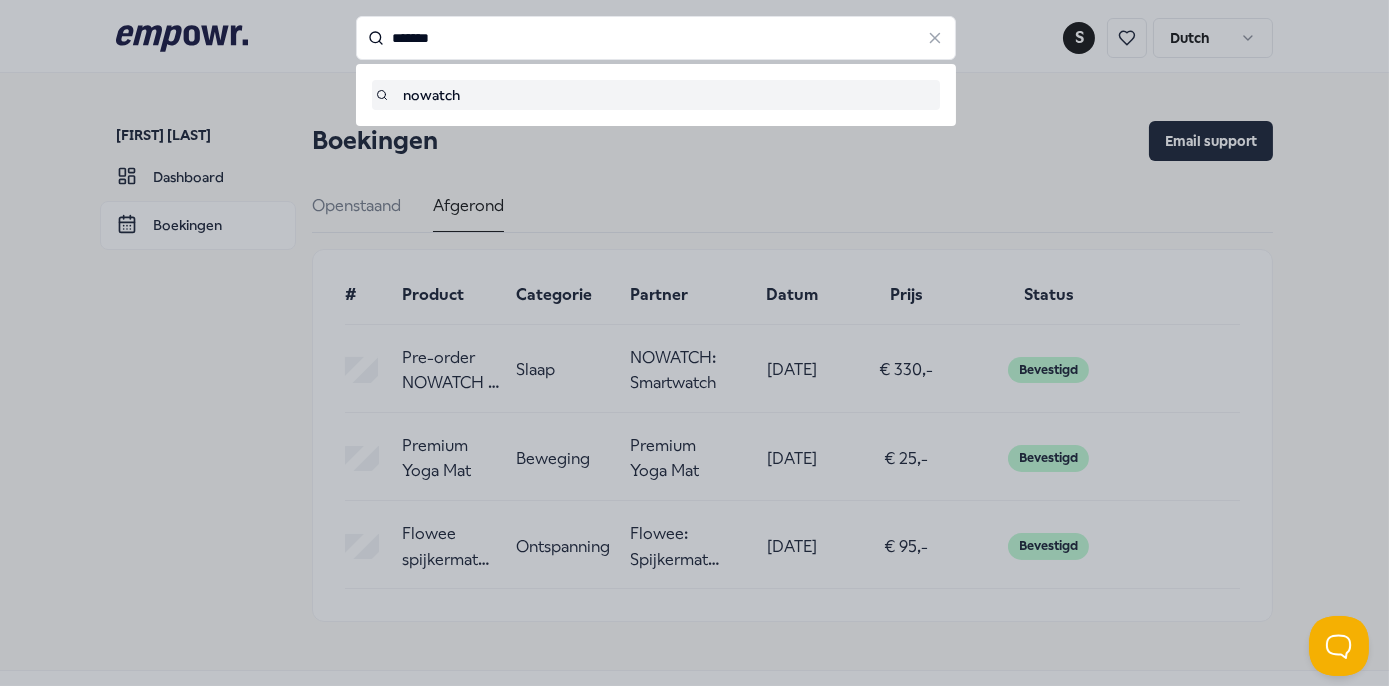 type on "*******" 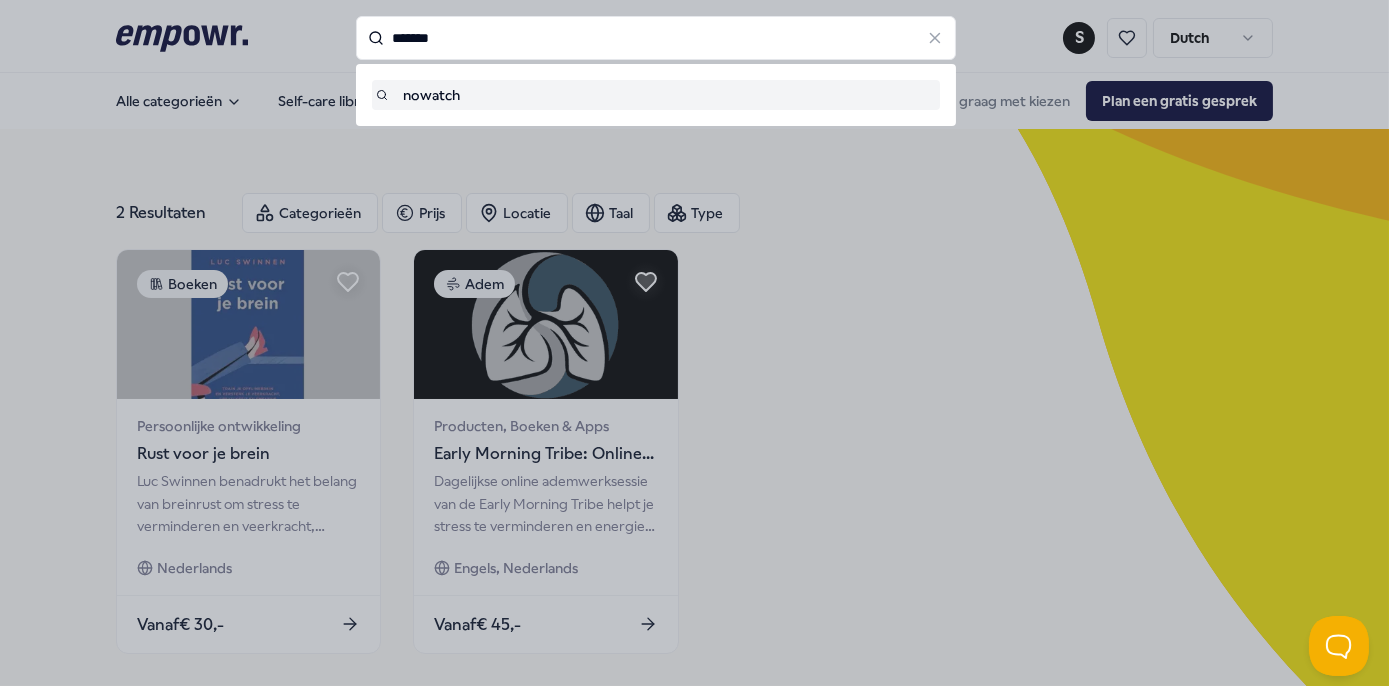 click on "*******" at bounding box center (656, 38) 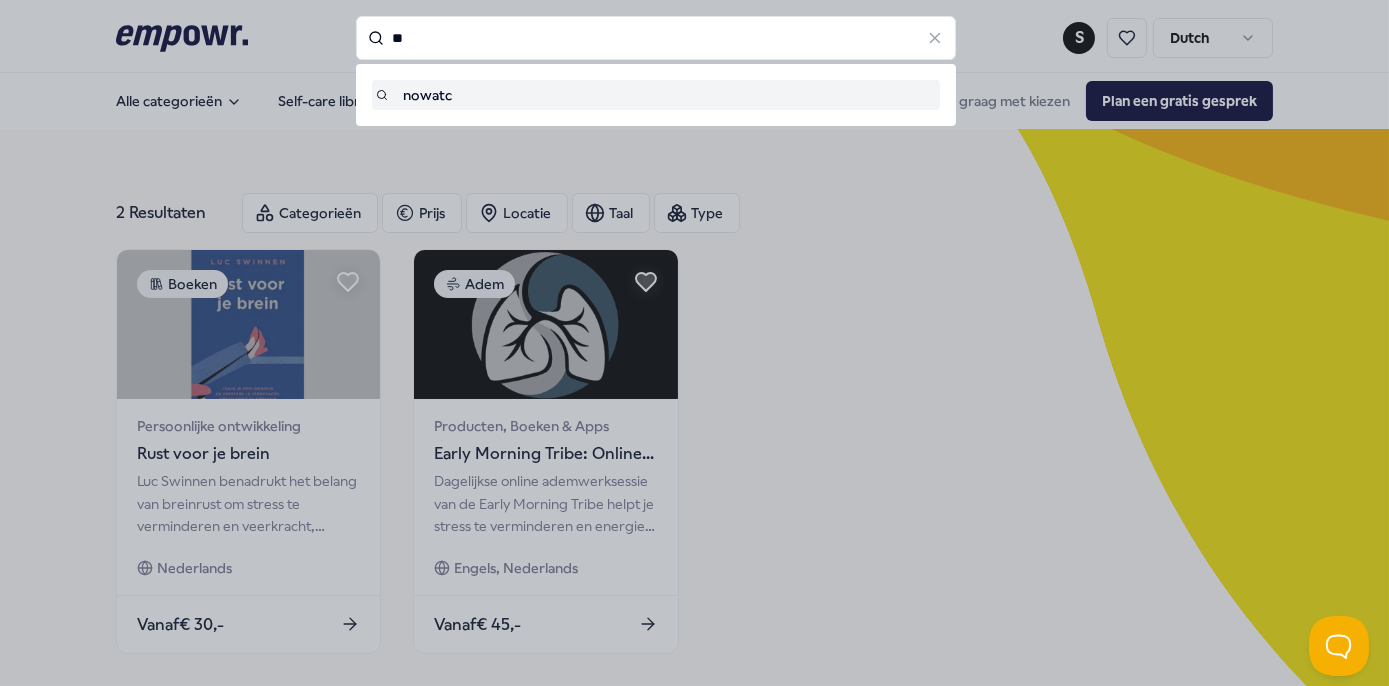 type on "*" 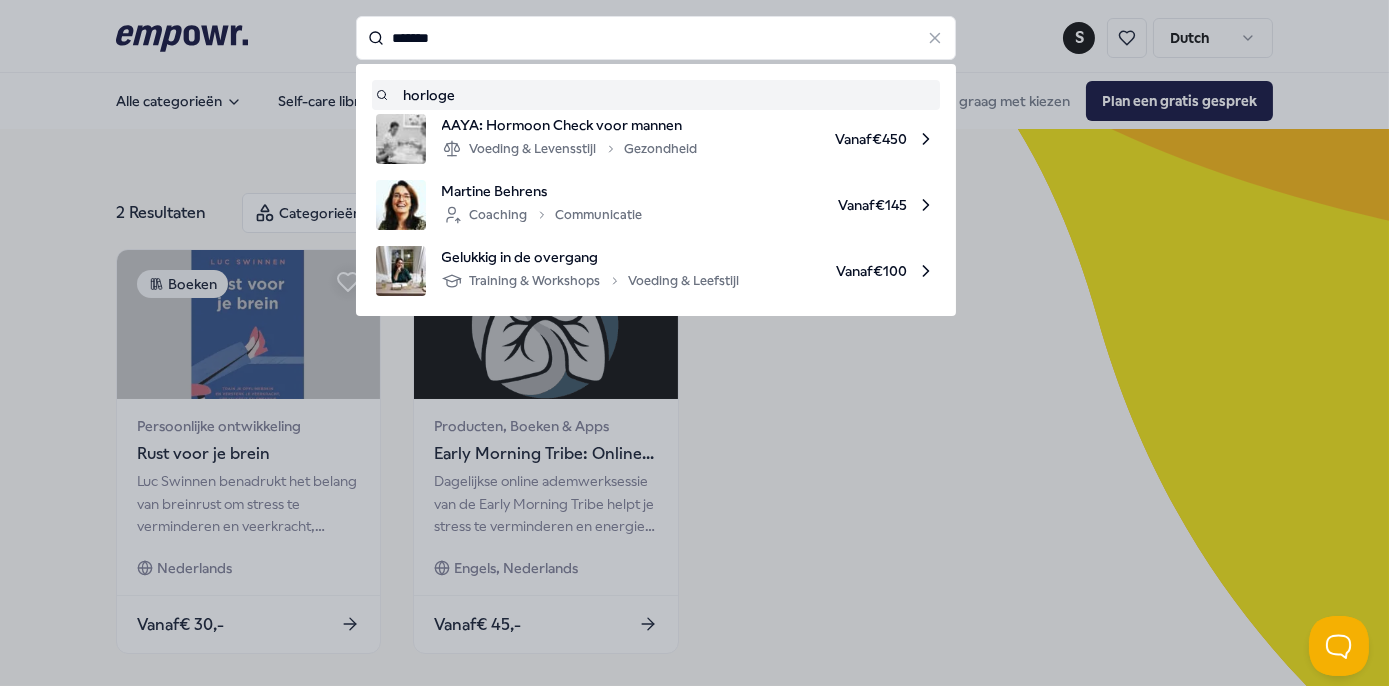 type on "*******" 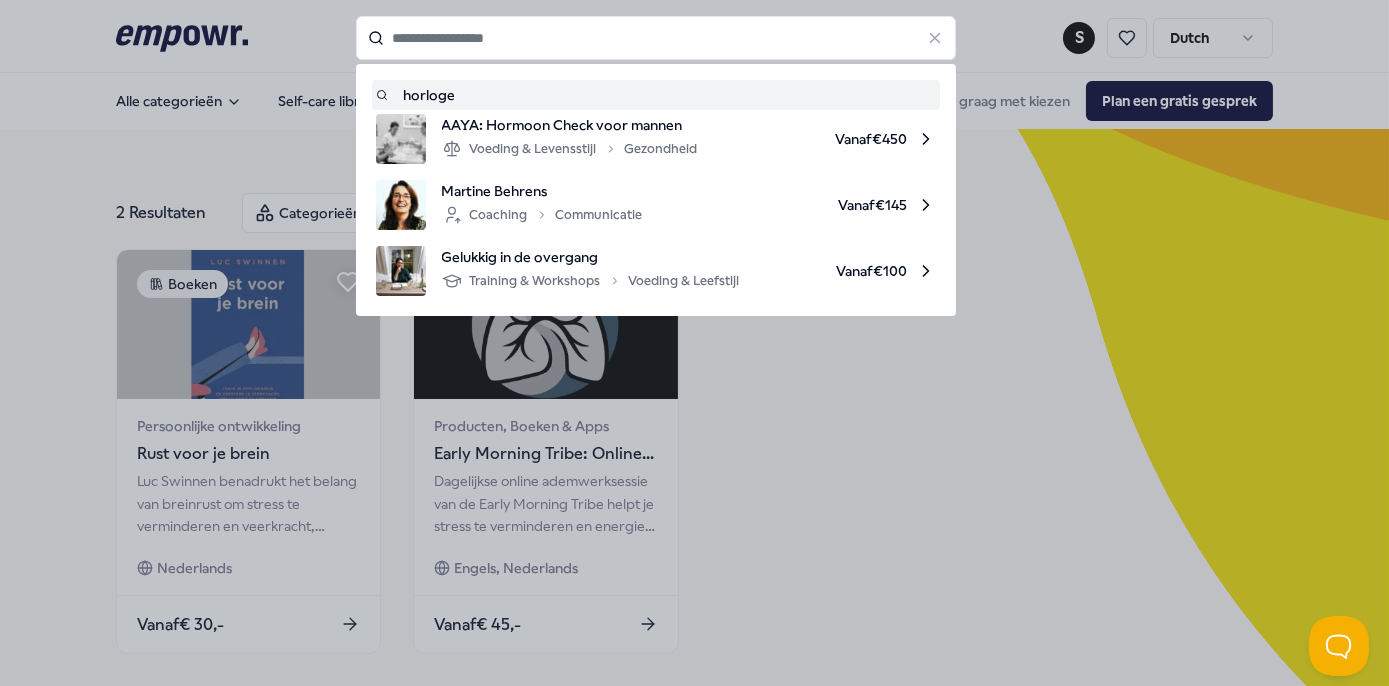 type on "*******" 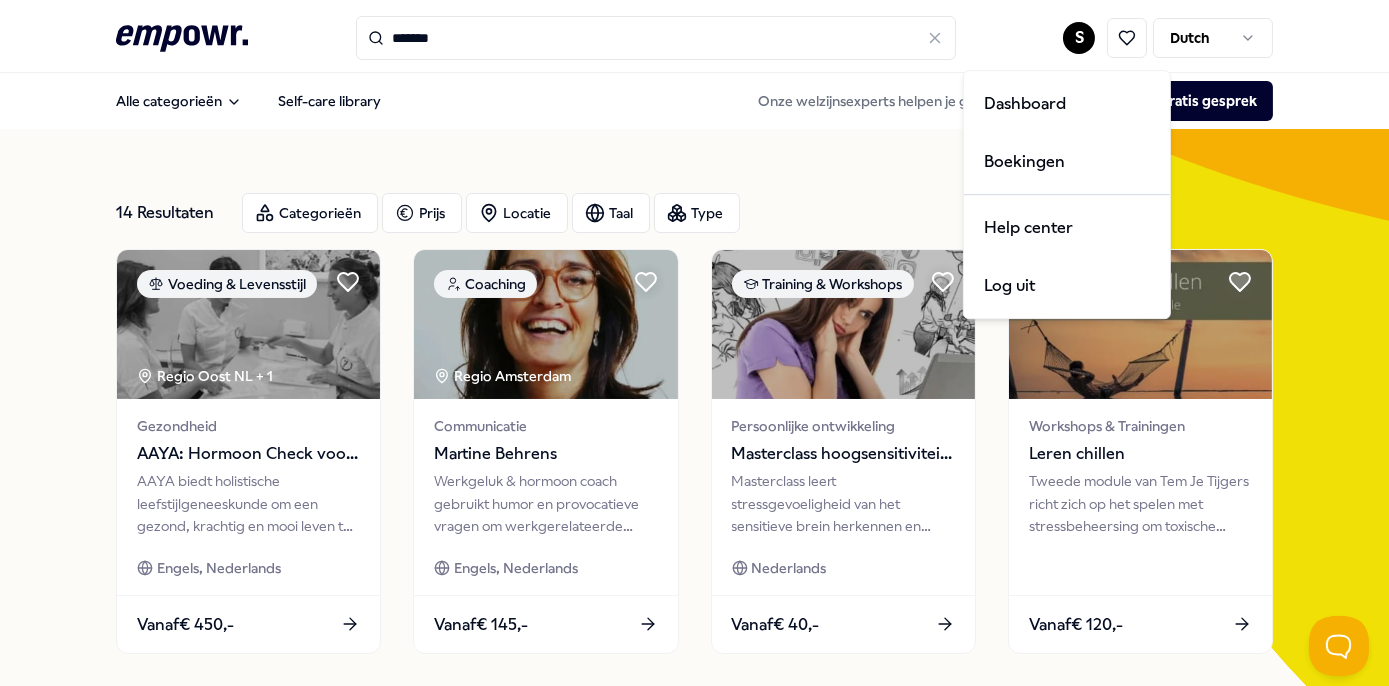 click on ".empowr-logo_svg__cls-1{fill:#03032f} ******* S Dutch Alle categorieën   Self-care library Onze welzijnsexperts helpen je graag met kiezen Plan een gratis gesprek 14 Resultaten Categorieën Prijs Locatie Taal Type Voeding & Levensstijl Regio Oost [STATE]  &nbsp; + 1 Gezondheid  AAYA: Hormoon Check voor mannen AAYA biedt holistische leefstijlgeneeskunde om een gezond, krachtig en mooi
leven te bevorderen. Engels, Nederlands Vanaf  € 450,- Coaching Regio [CITY]  &nbsp; Communicatie [FIRST] [LAST] Werkgeluk & hormoon coach gebruikt humor en provocatieve vragen om
werkgerelateerde stress en spanningen te verlichten. Engels, Nederlands Vanaf  € 145,- Training & Workshops Persoonlijke ontwikkeling Masterclass hoogsensitiviteit en stress Masterclass leert stressgevoeligheid van het sensitieve brein herkennen en biedt
technieken om stress te verminderen. Nederlands Vanaf  € 40,- Ontspanning Workshops & Trainingen Leren chillen Vanaf  € 120,- Boeken Voeding & Leefstijl Period Power 1 - De cyclus strategie Vanaf  1" at bounding box center (694, 343) 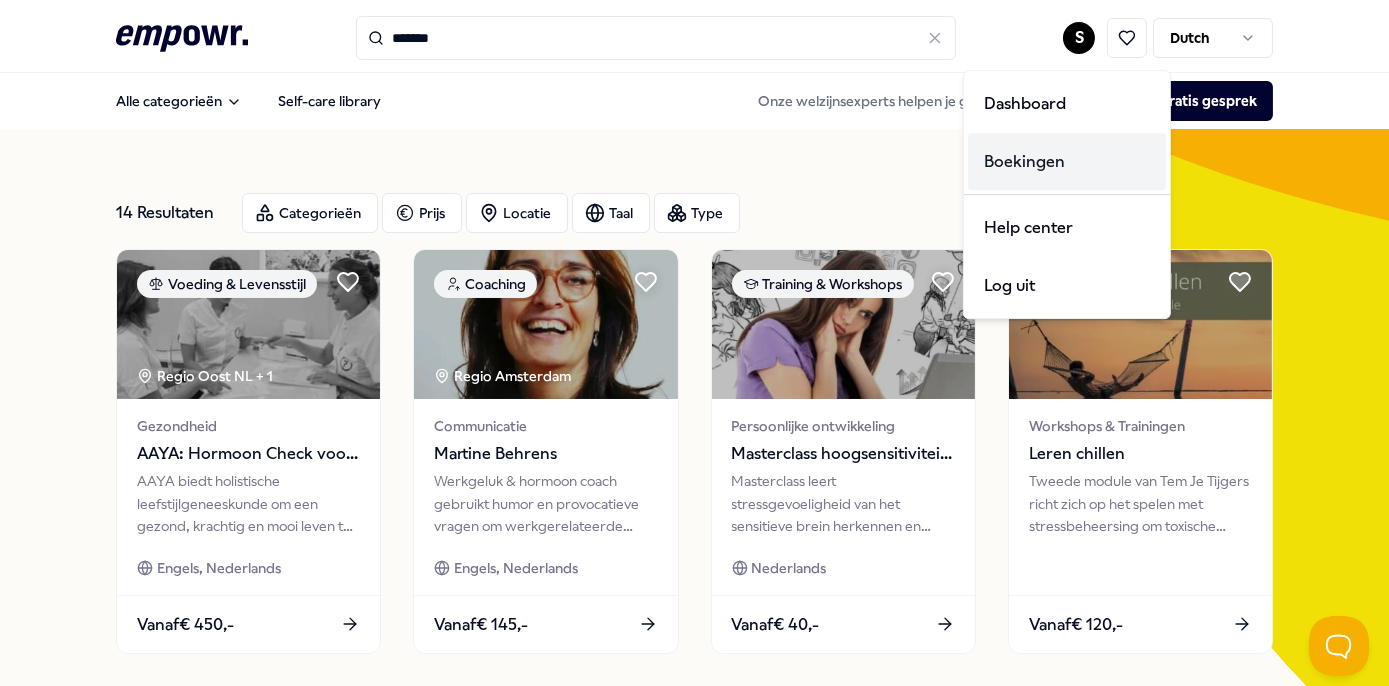 click on "Boekingen" at bounding box center [1067, 162] 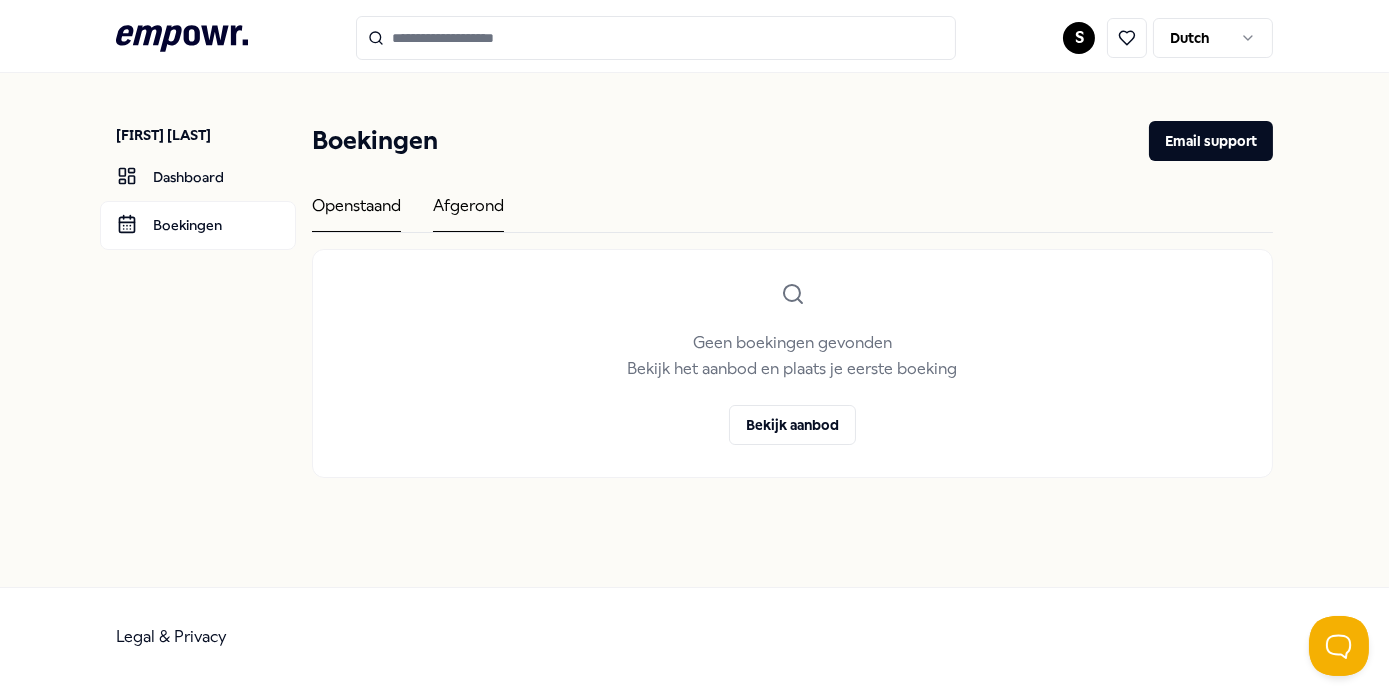 click on "Afgerond" at bounding box center [468, 212] 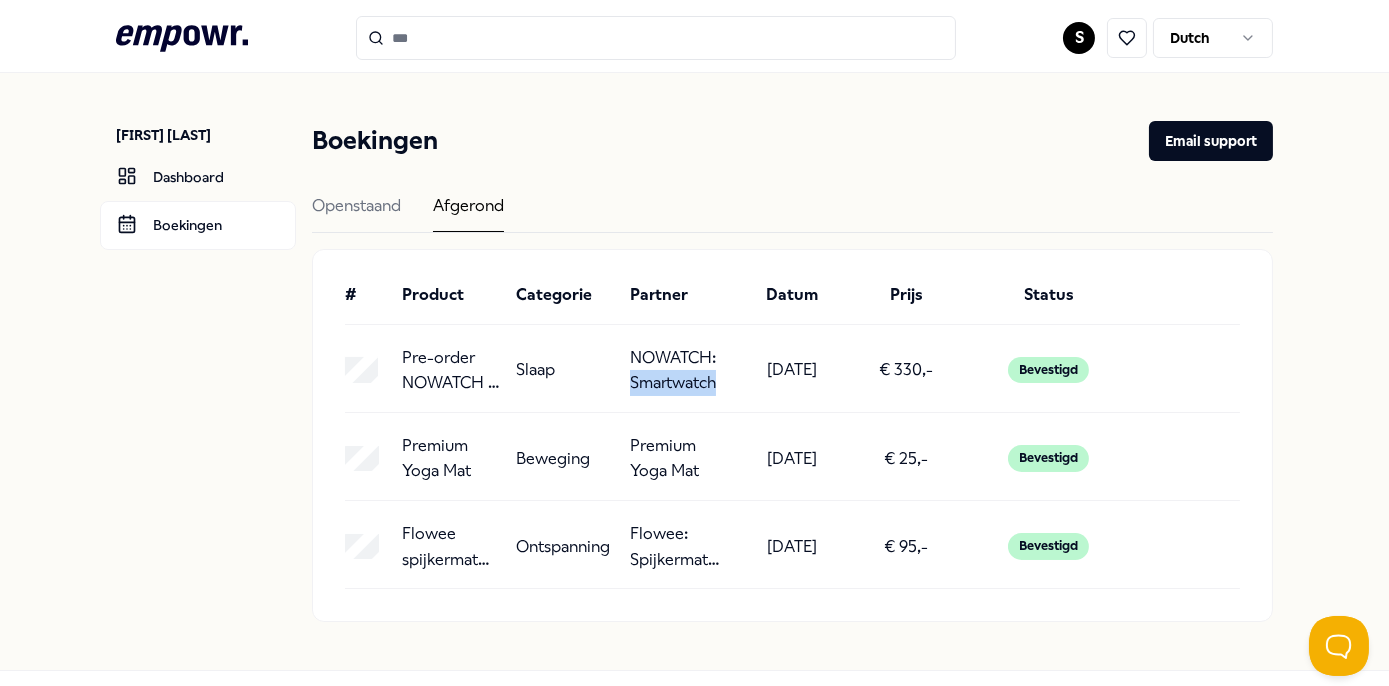 drag, startPoint x: 627, startPoint y: 379, endPoint x: 709, endPoint y: 394, distance: 83.360664 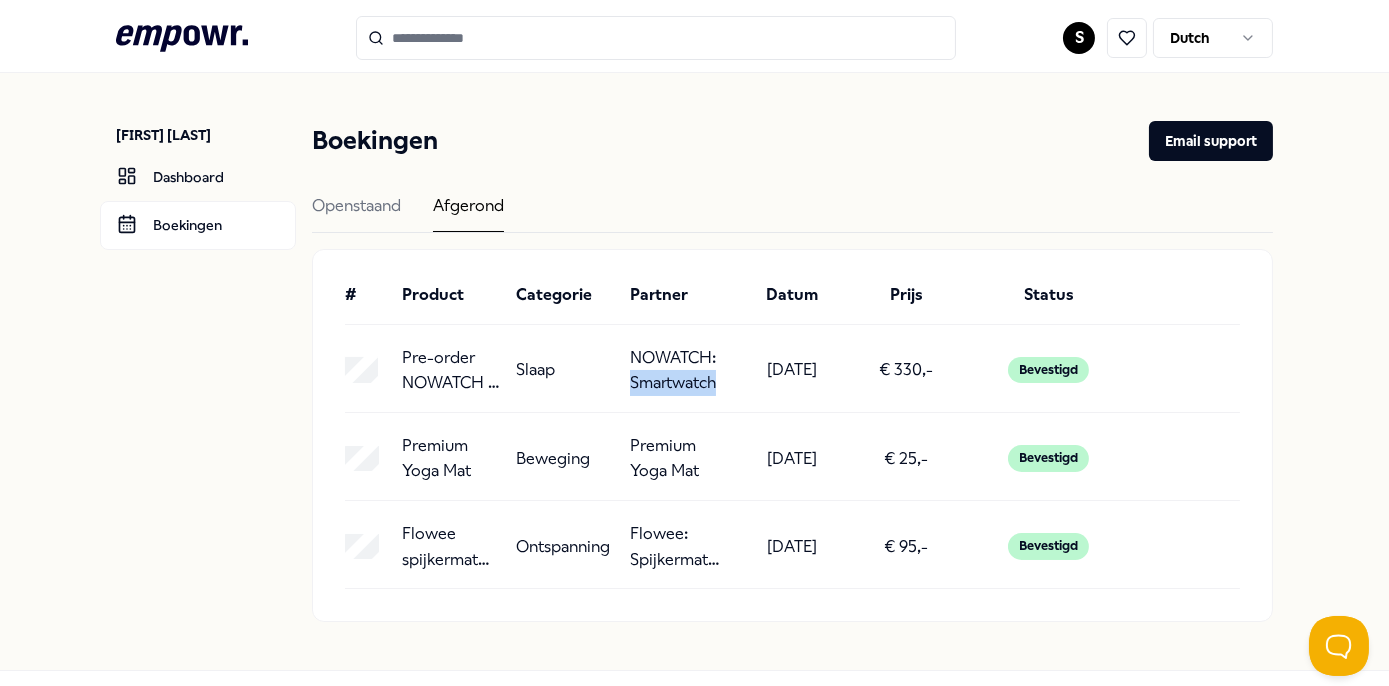 copy on "Smartwatch" 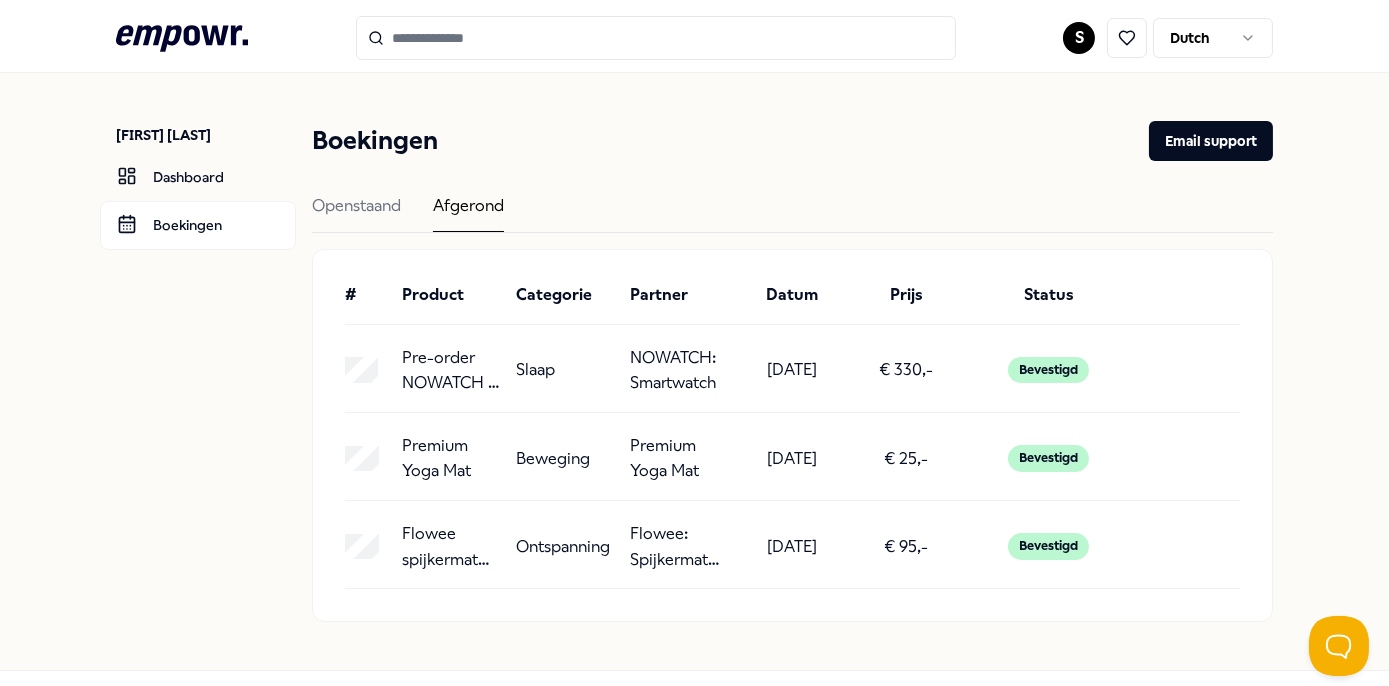 click at bounding box center [656, 38] 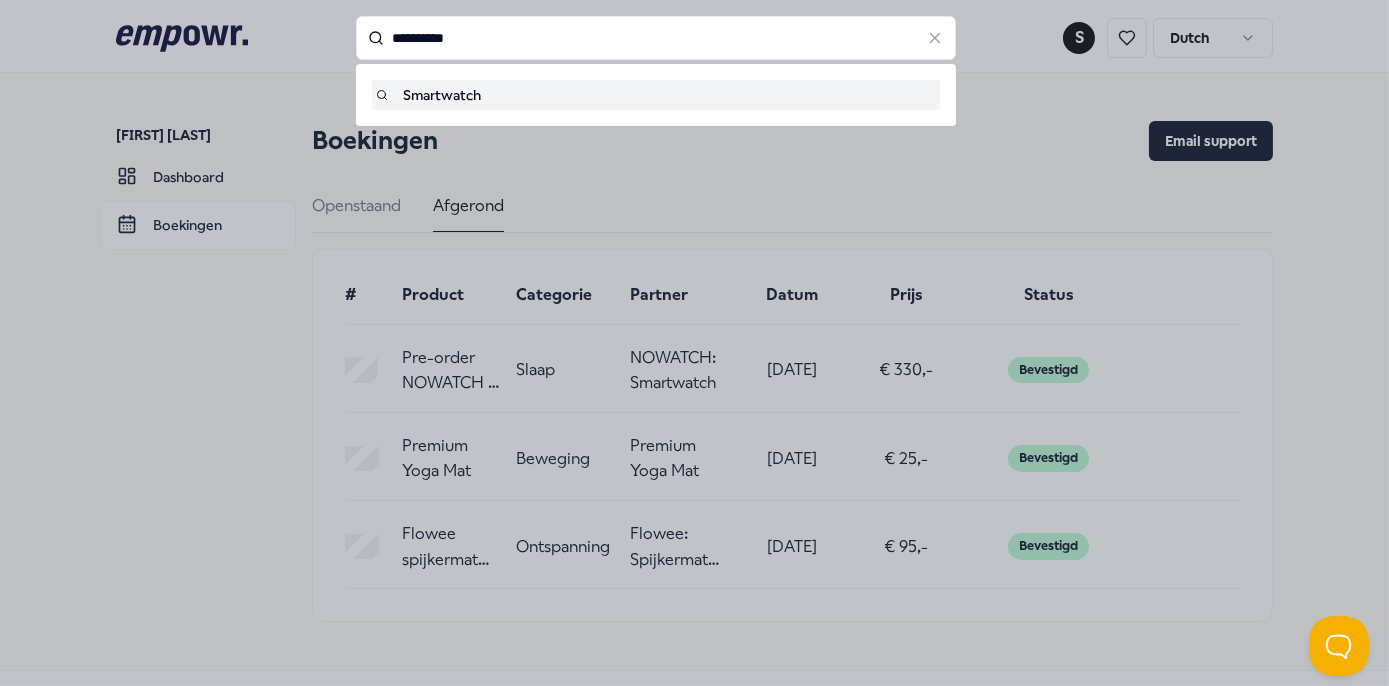 type on "**********" 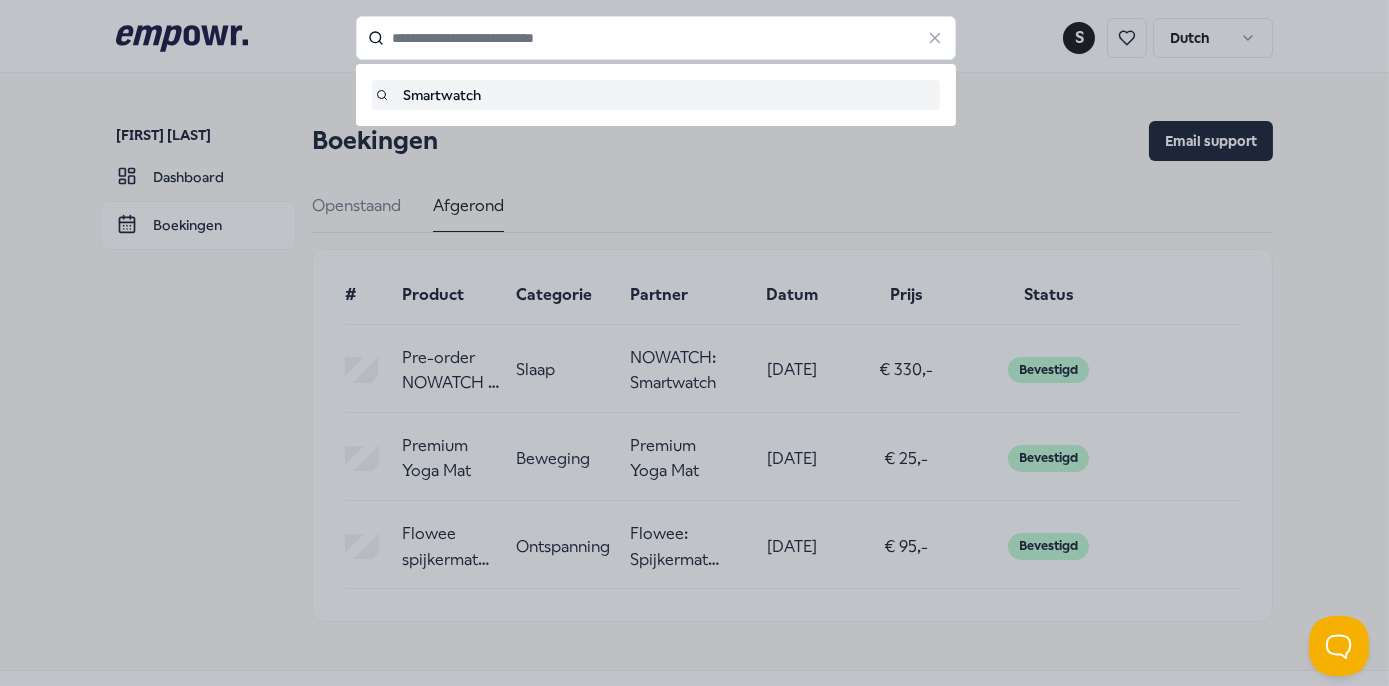 type on "**********" 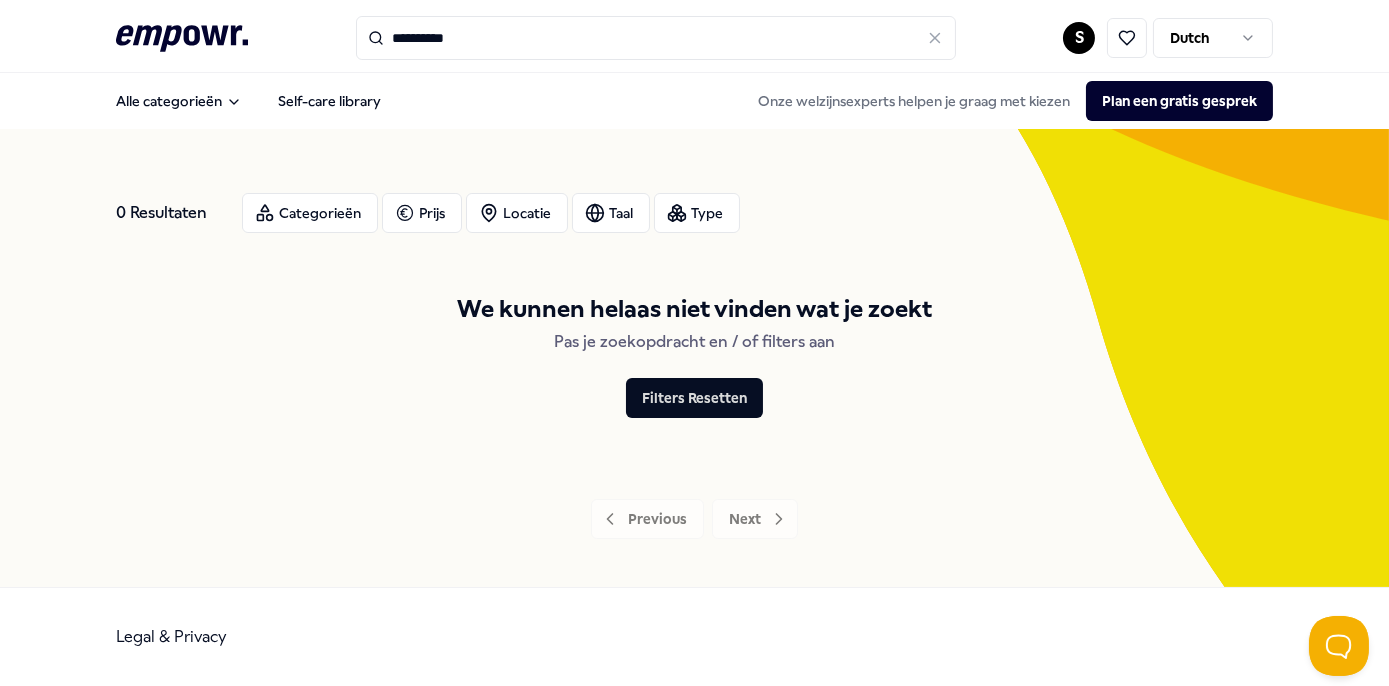 click on ".empowr-logo_svg__cls-1{fill:#03032f}" 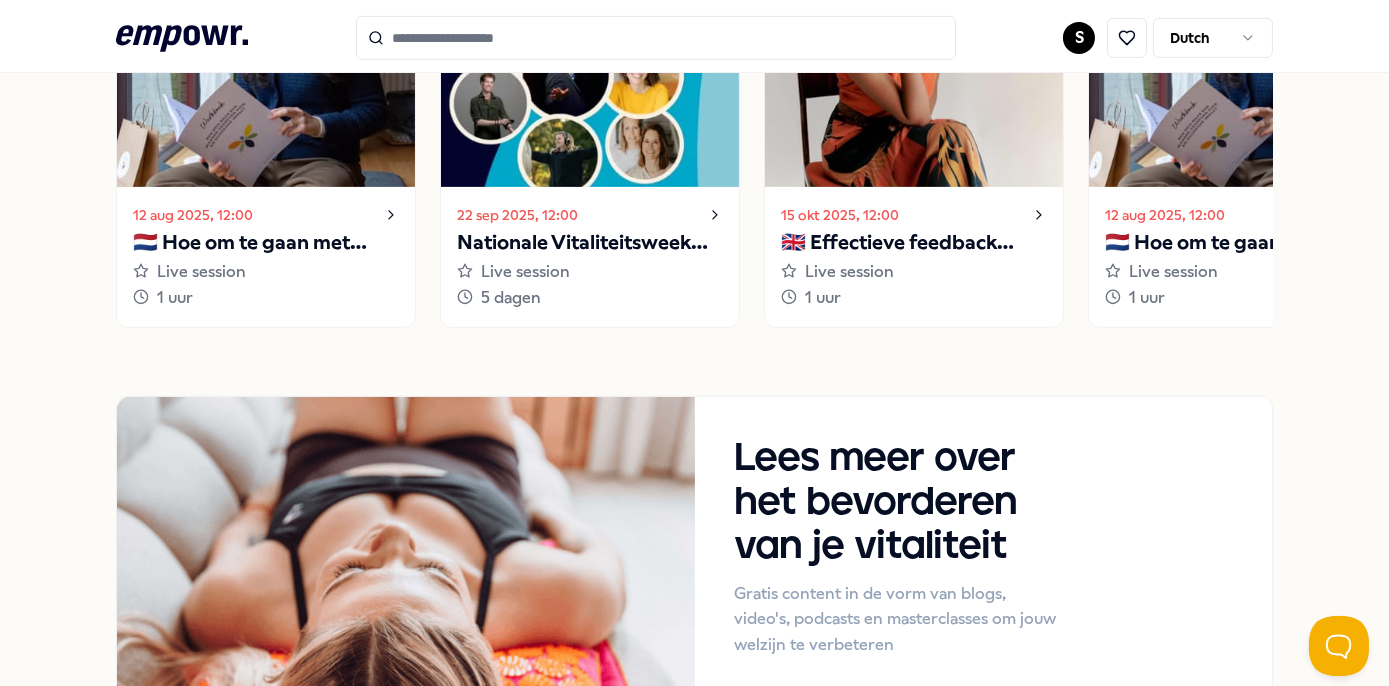 scroll, scrollTop: 1648, scrollLeft: 0, axis: vertical 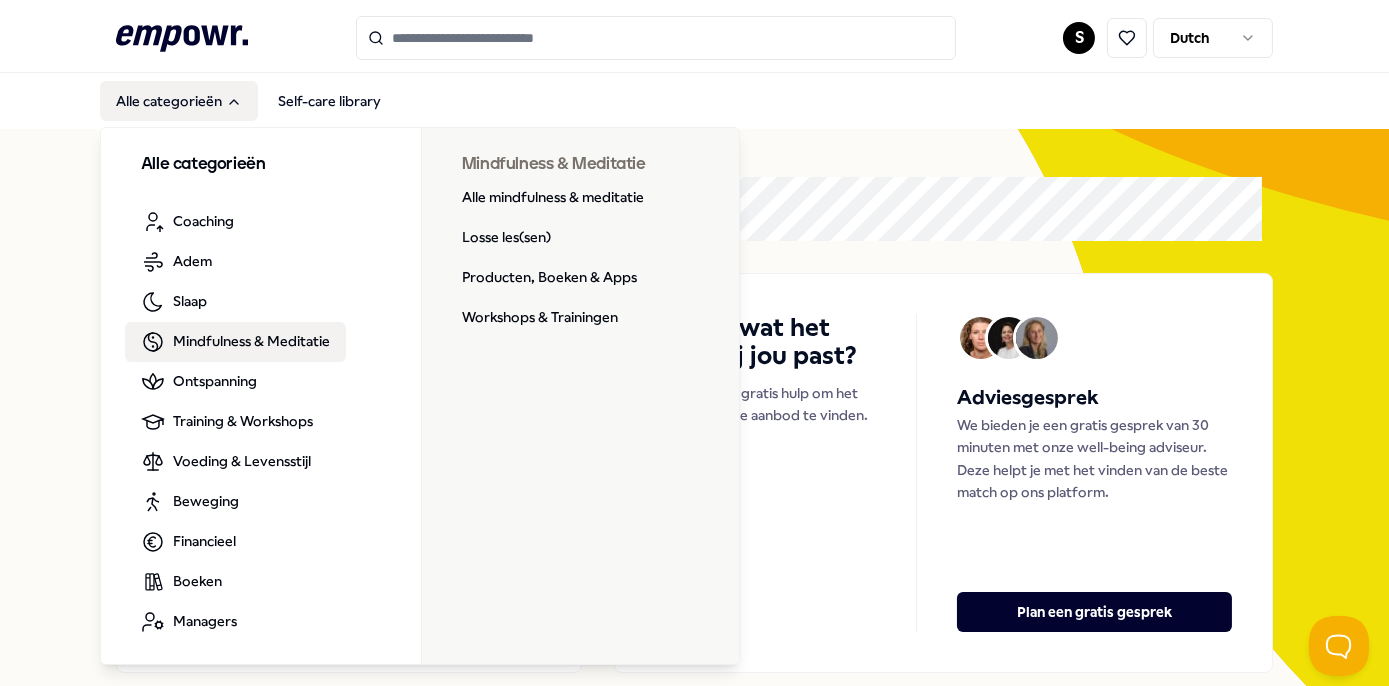 click on "Mindfulness & Meditatie" at bounding box center (251, 341) 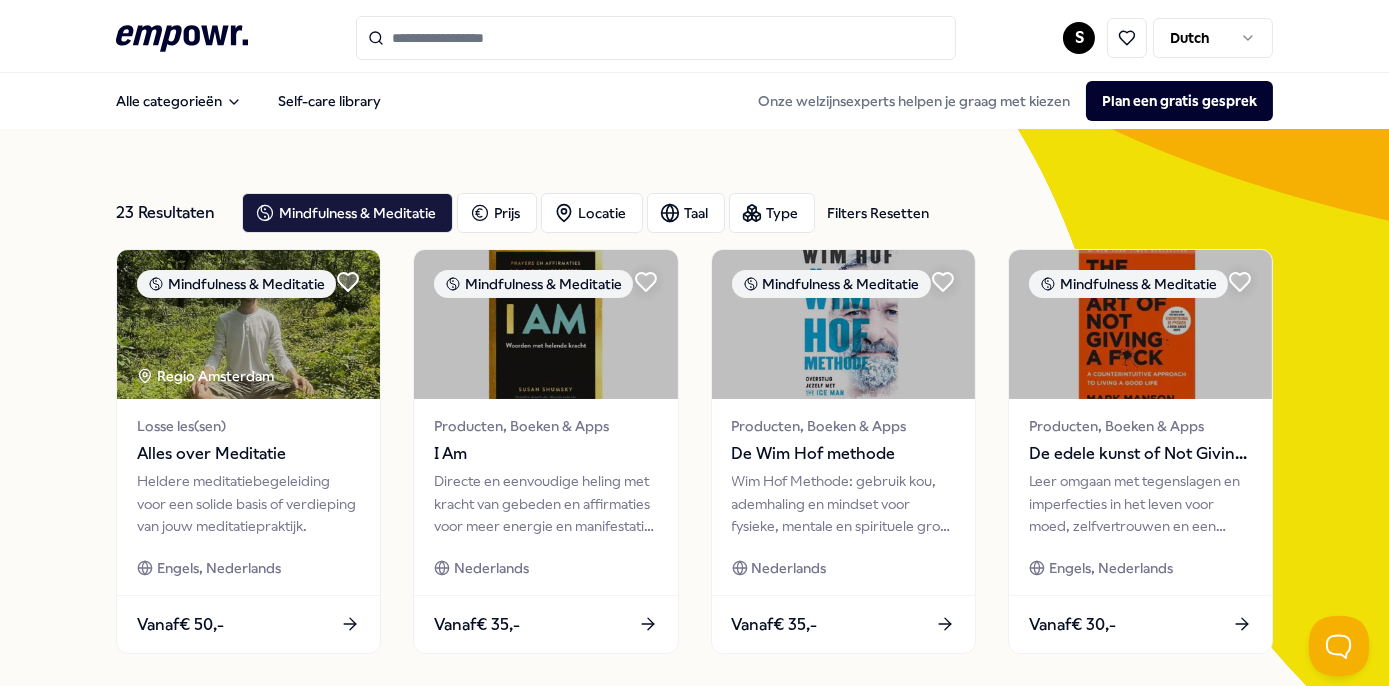click at bounding box center (656, 38) 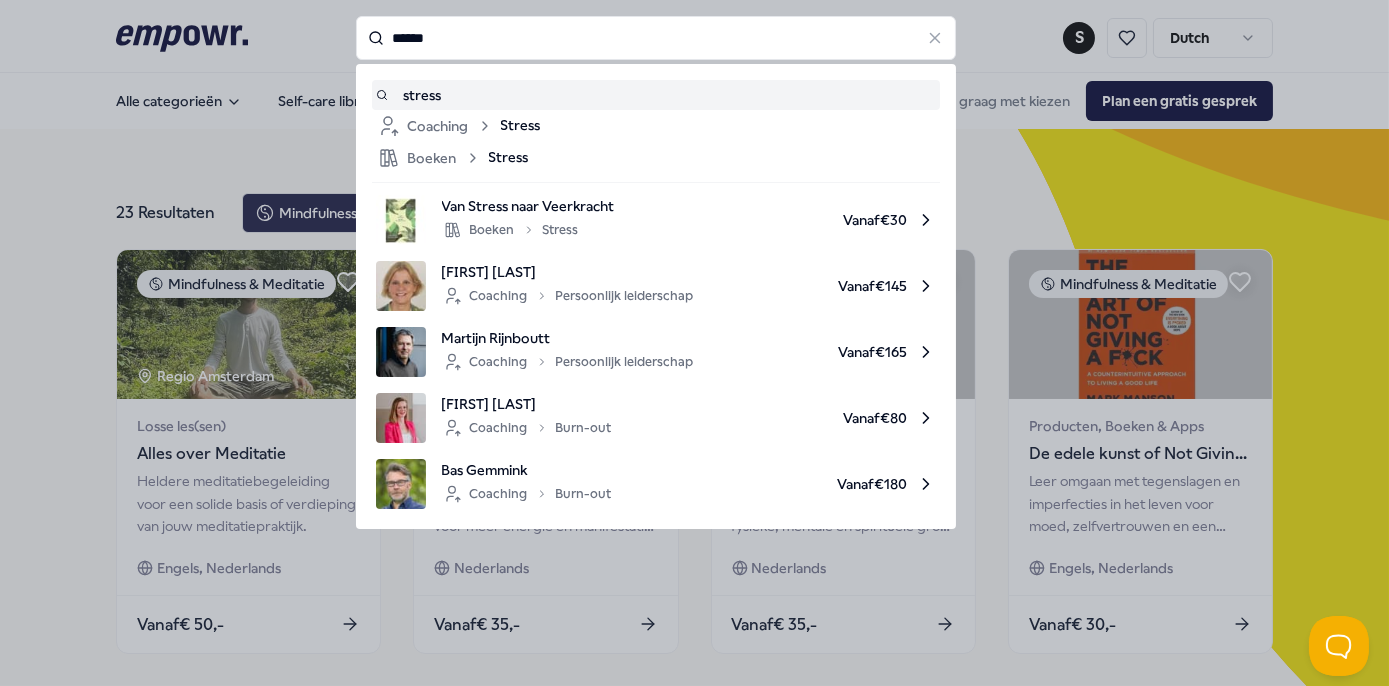 type on "******" 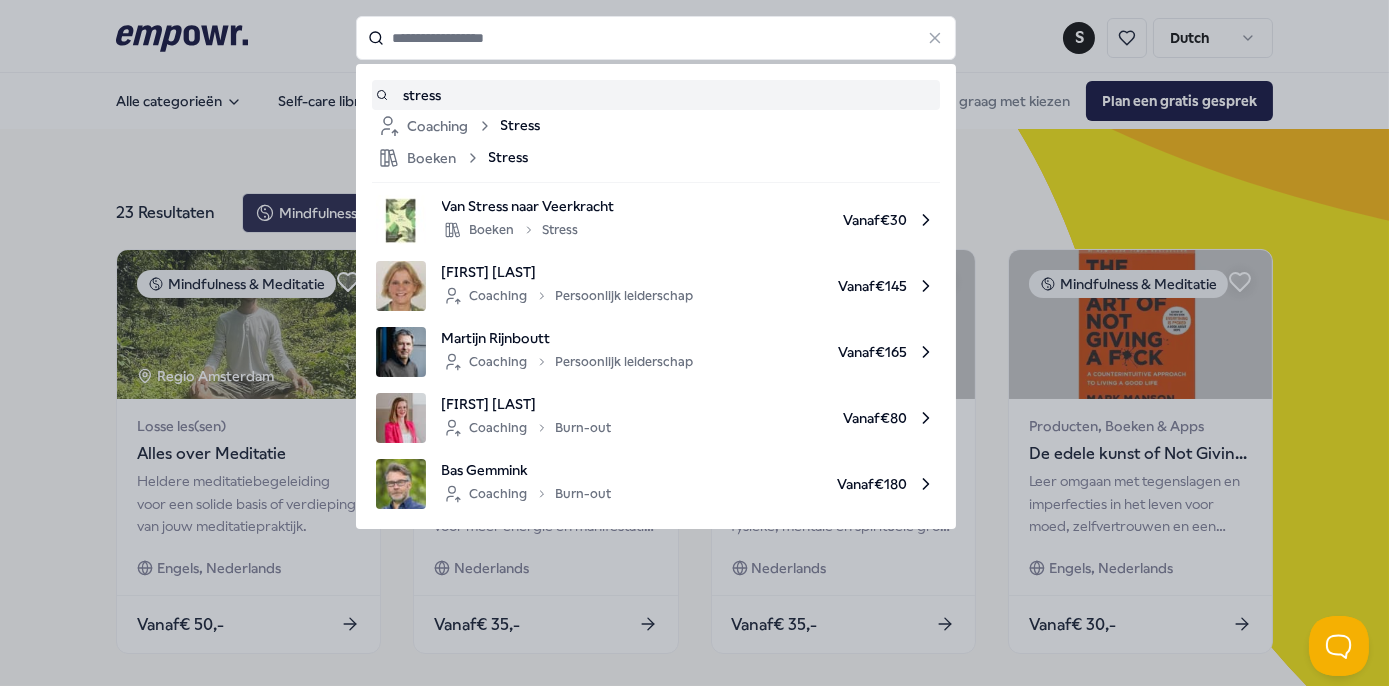 type on "******" 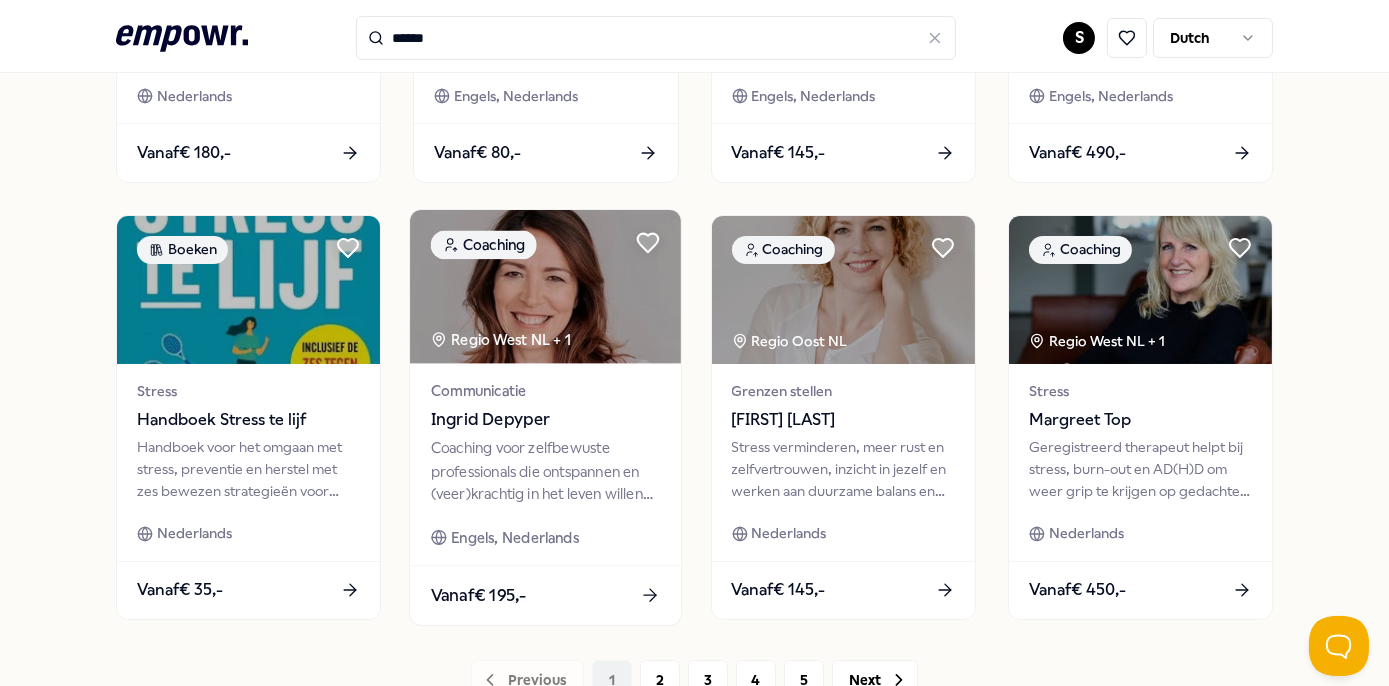 scroll, scrollTop: 1074, scrollLeft: 0, axis: vertical 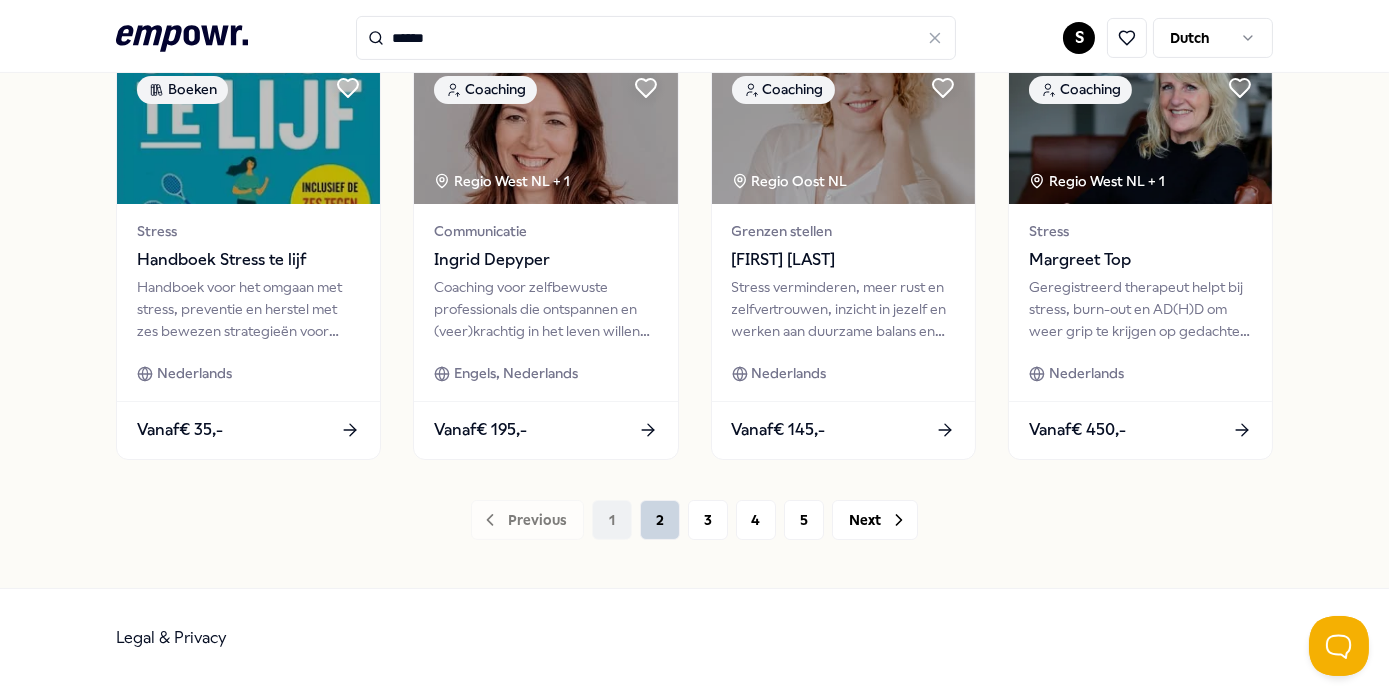 click on "2" at bounding box center [660, 520] 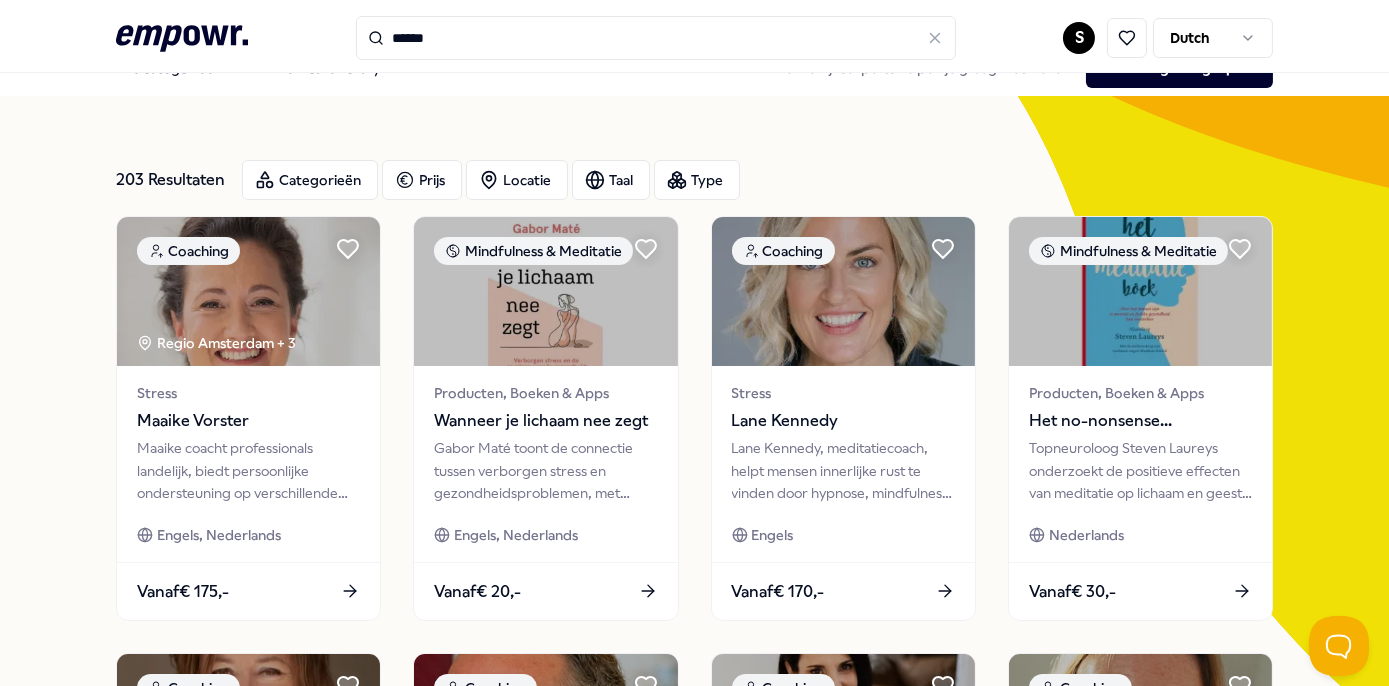 scroll, scrollTop: 0, scrollLeft: 0, axis: both 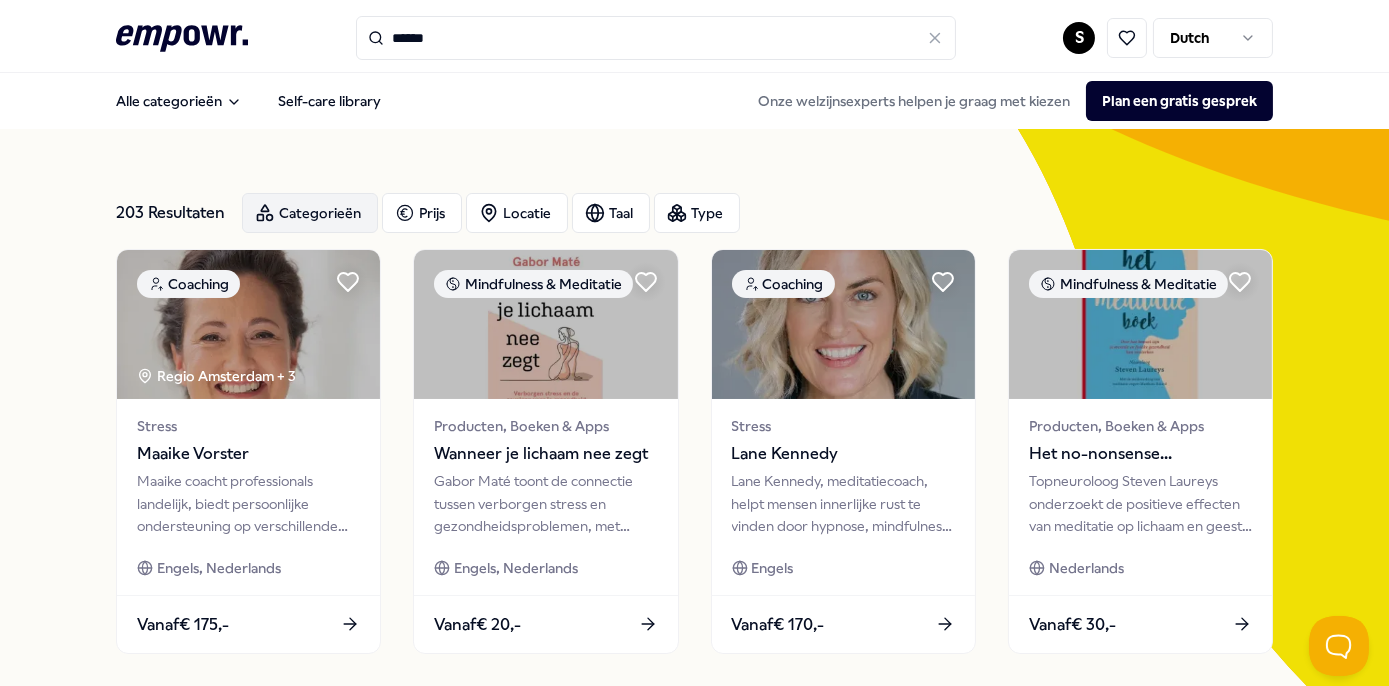 click on "Categorieën" at bounding box center [310, 213] 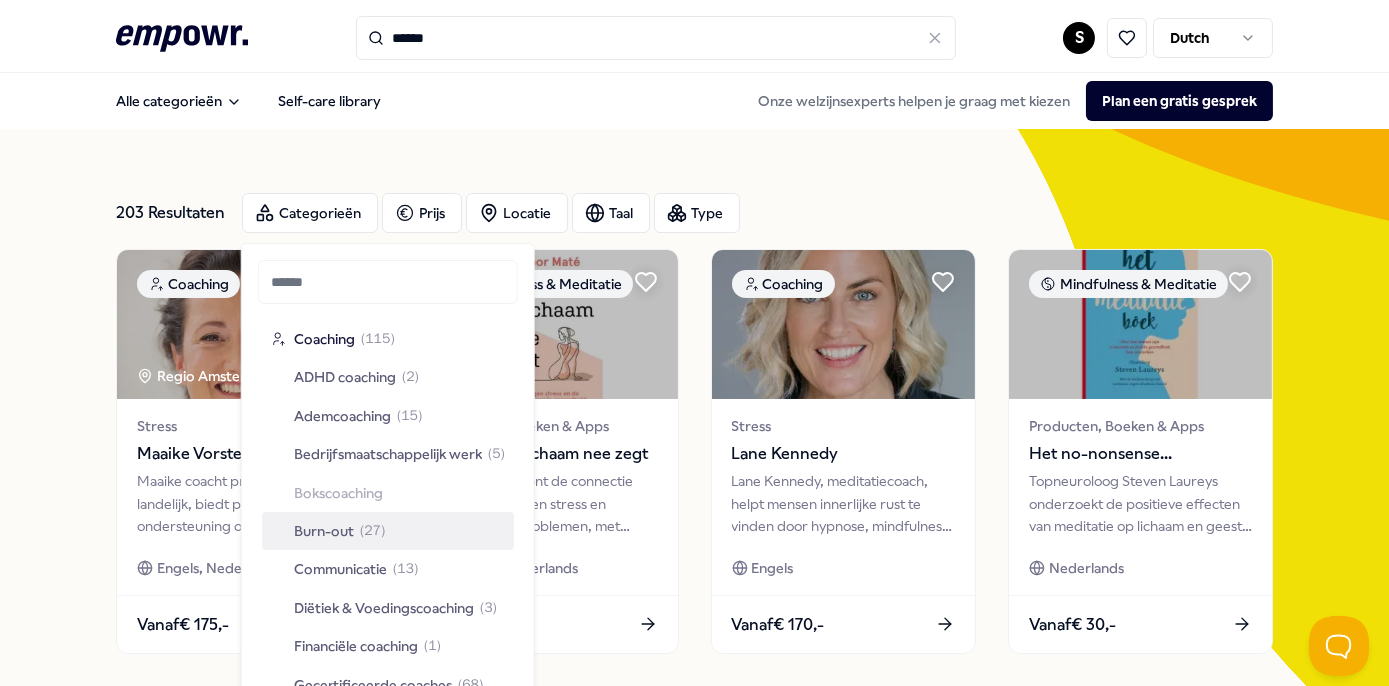 click on "Burn-out" at bounding box center (324, 531) 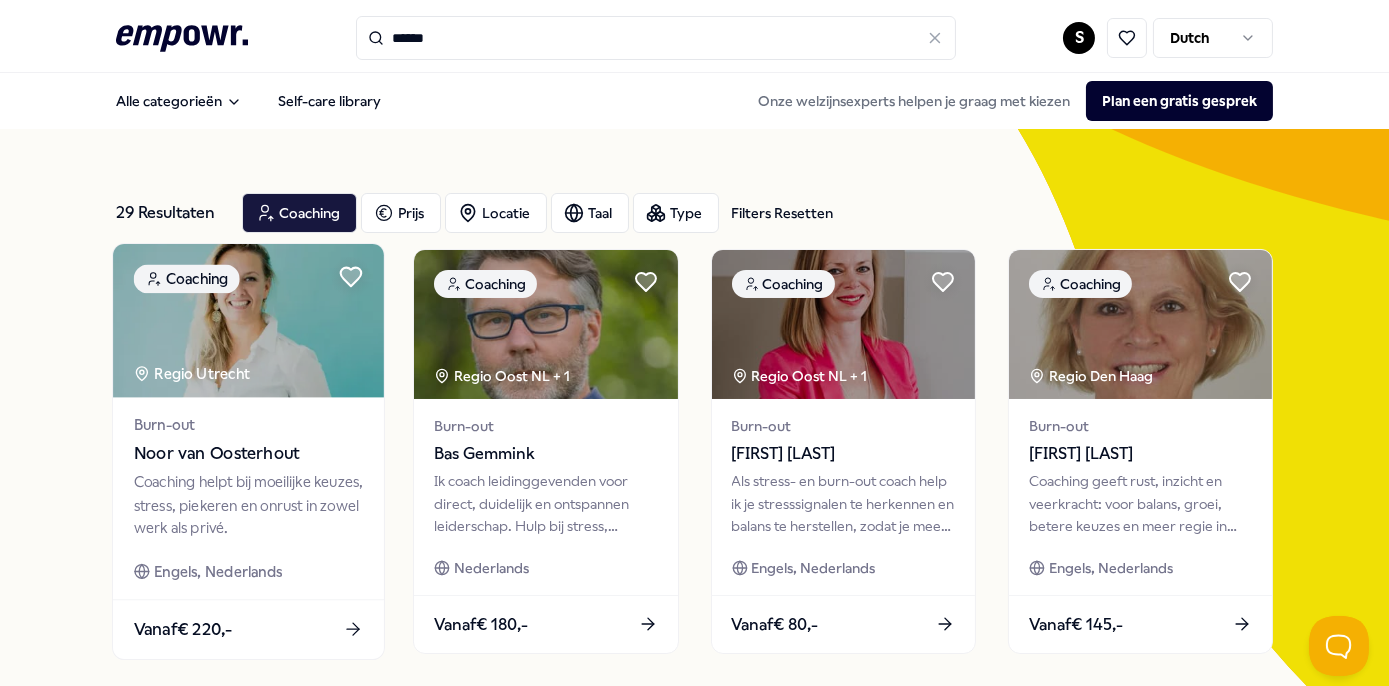 click on "Noor van Oosterhout" at bounding box center [248, 454] 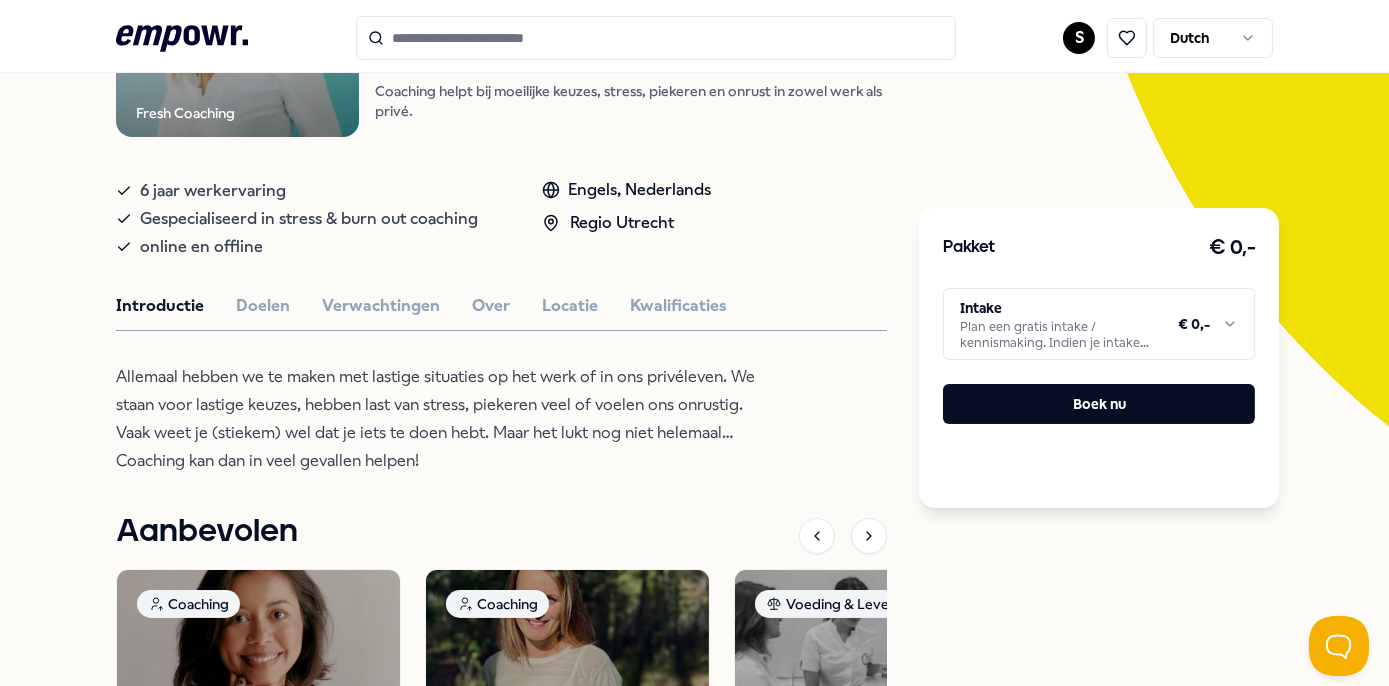 scroll, scrollTop: 363, scrollLeft: 0, axis: vertical 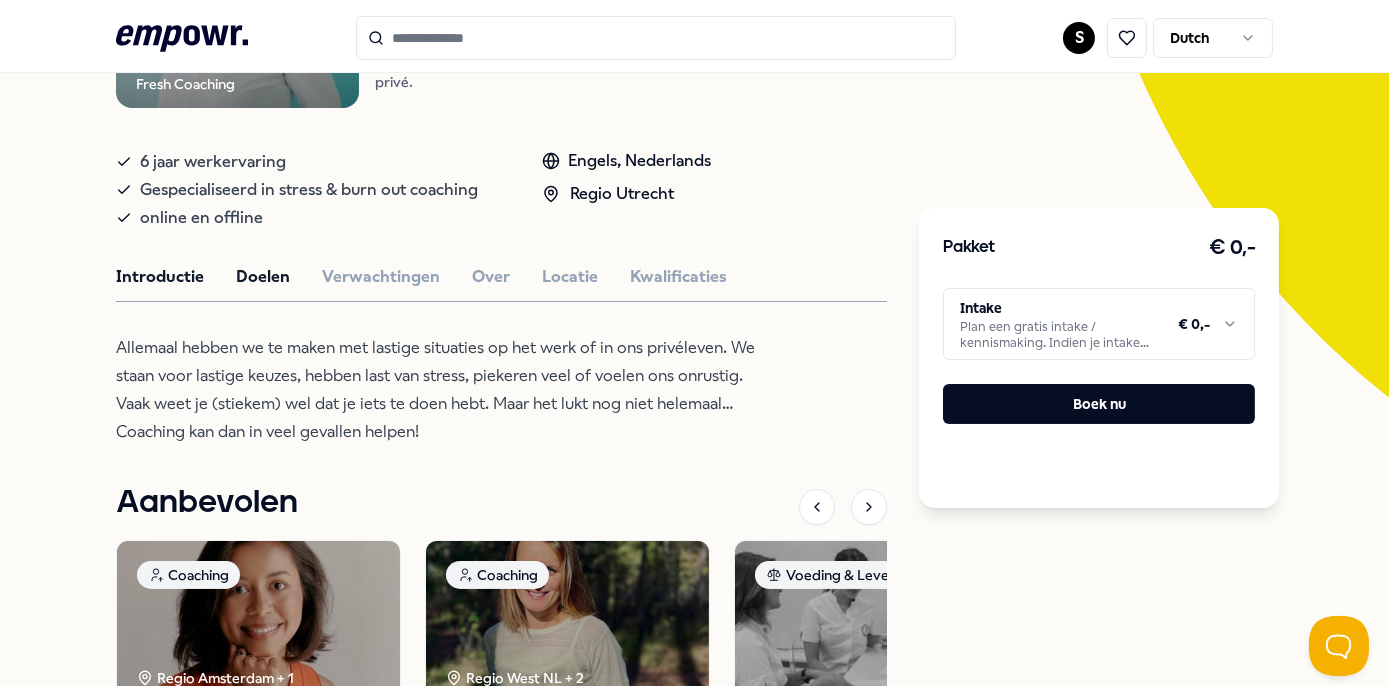 click on "Doelen" at bounding box center (263, 277) 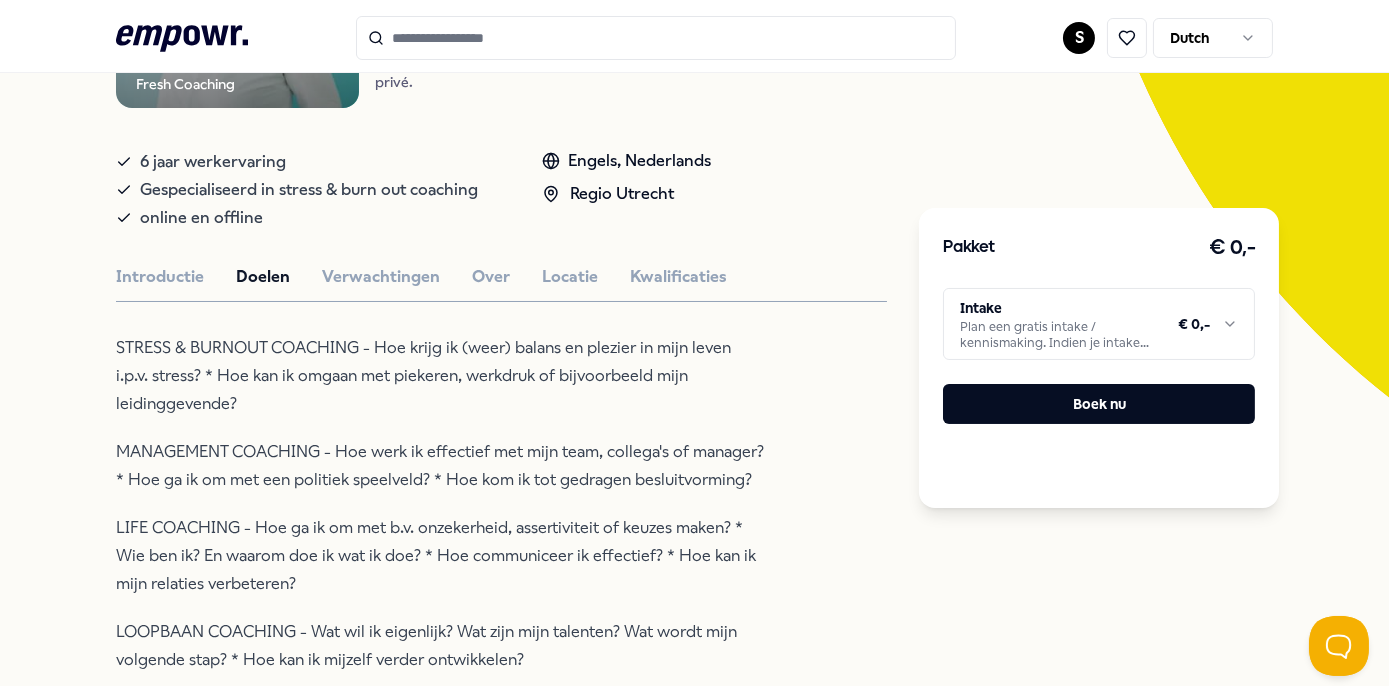 type 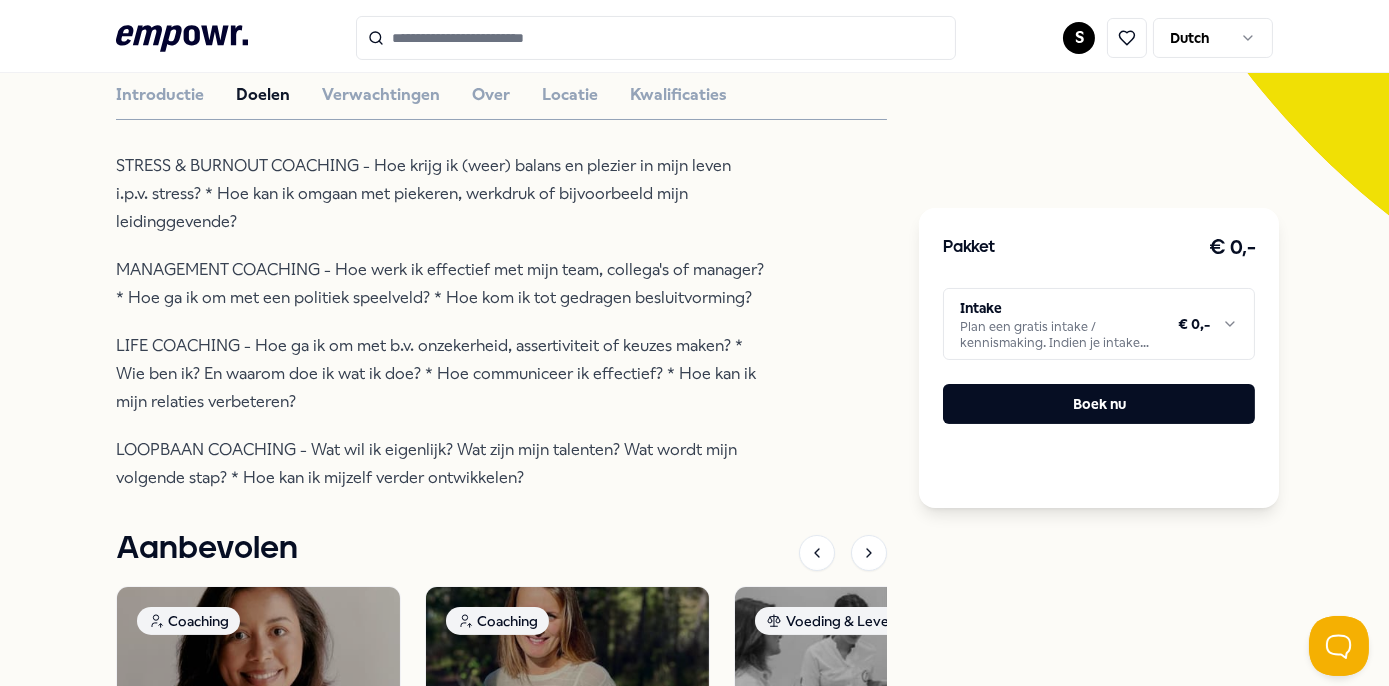 scroll, scrollTop: 363, scrollLeft: 0, axis: vertical 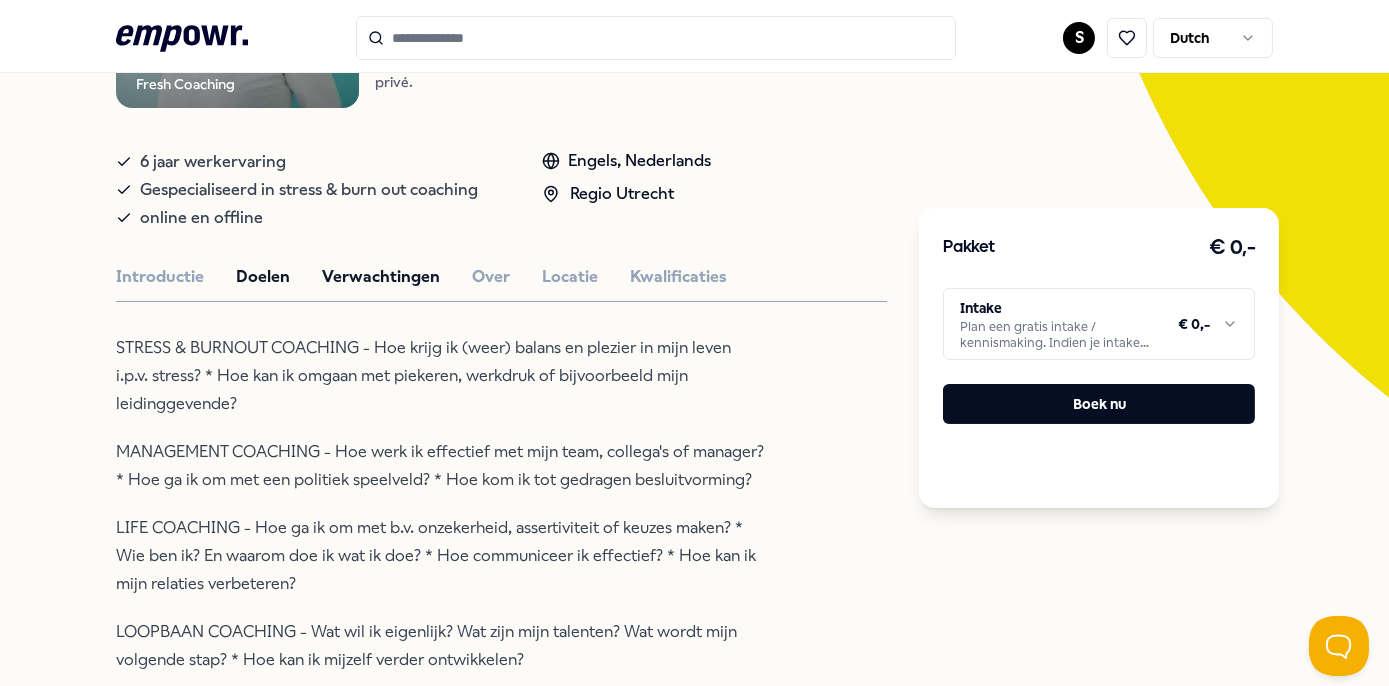 click on "Verwachtingen" at bounding box center (381, 277) 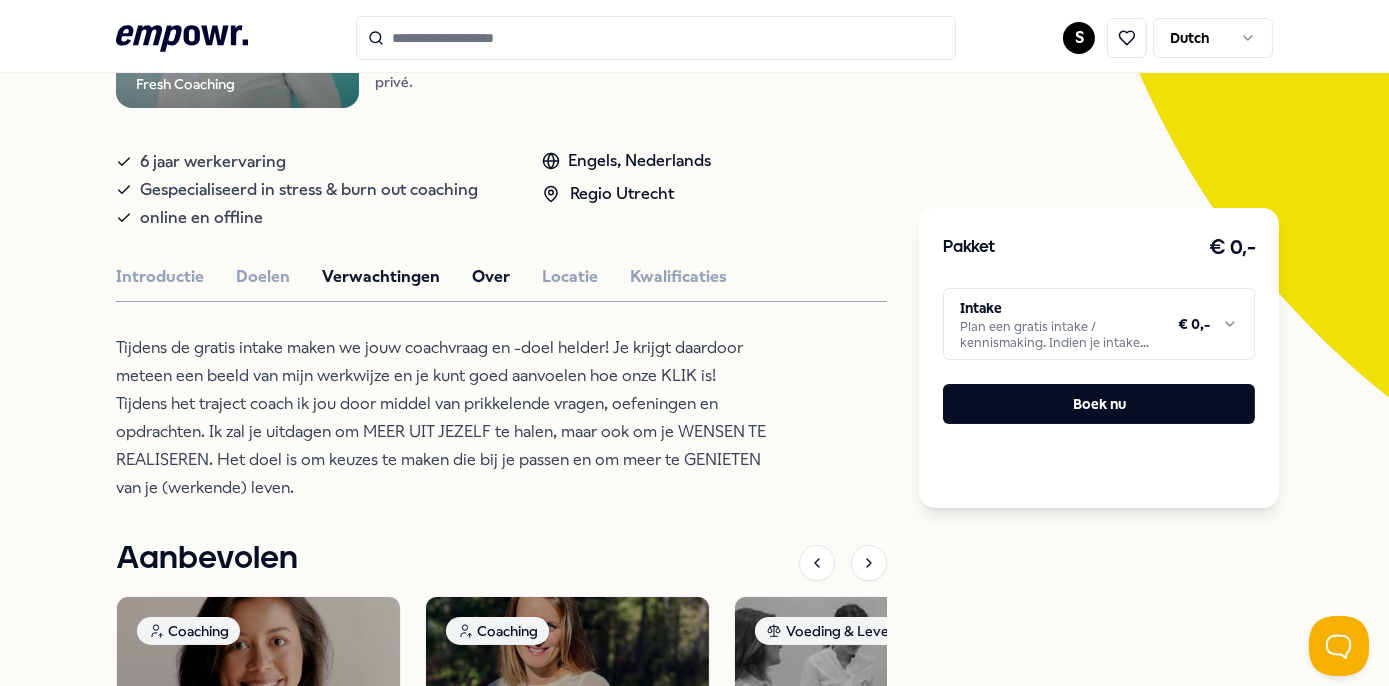 click on "Over" at bounding box center (491, 277) 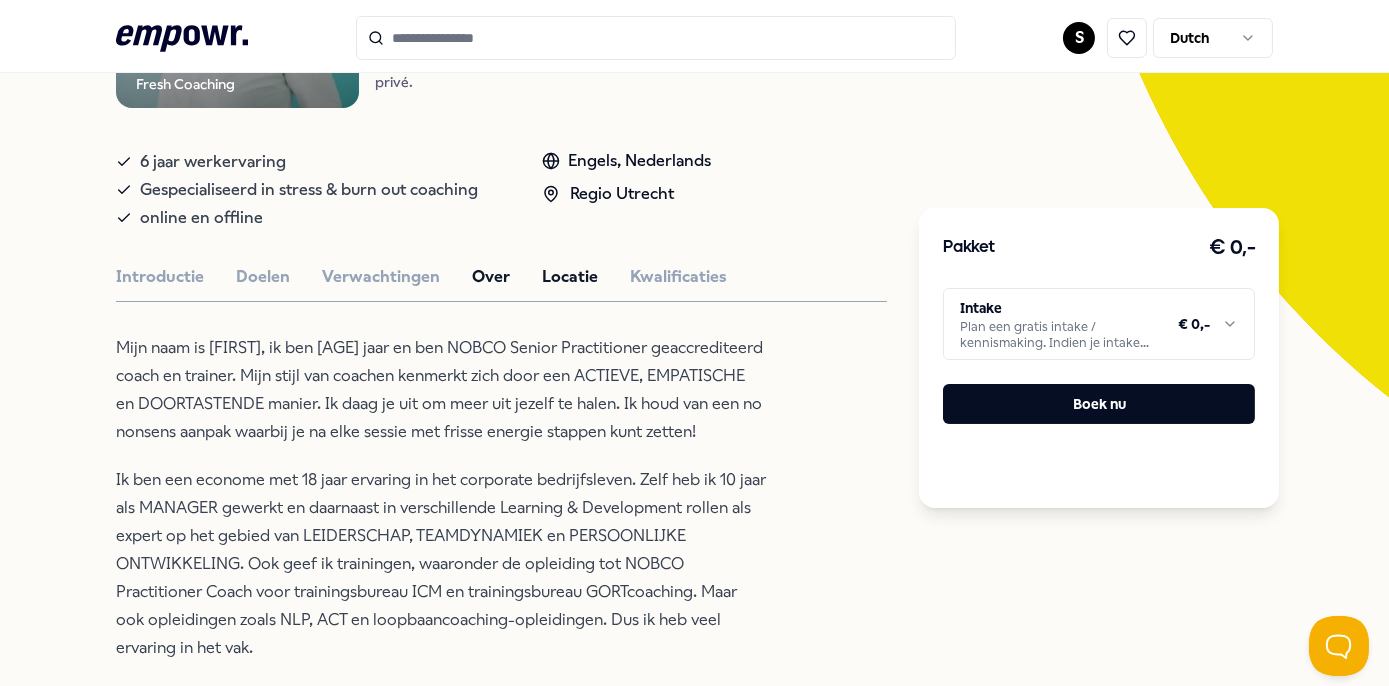 click on "Locatie" at bounding box center [570, 277] 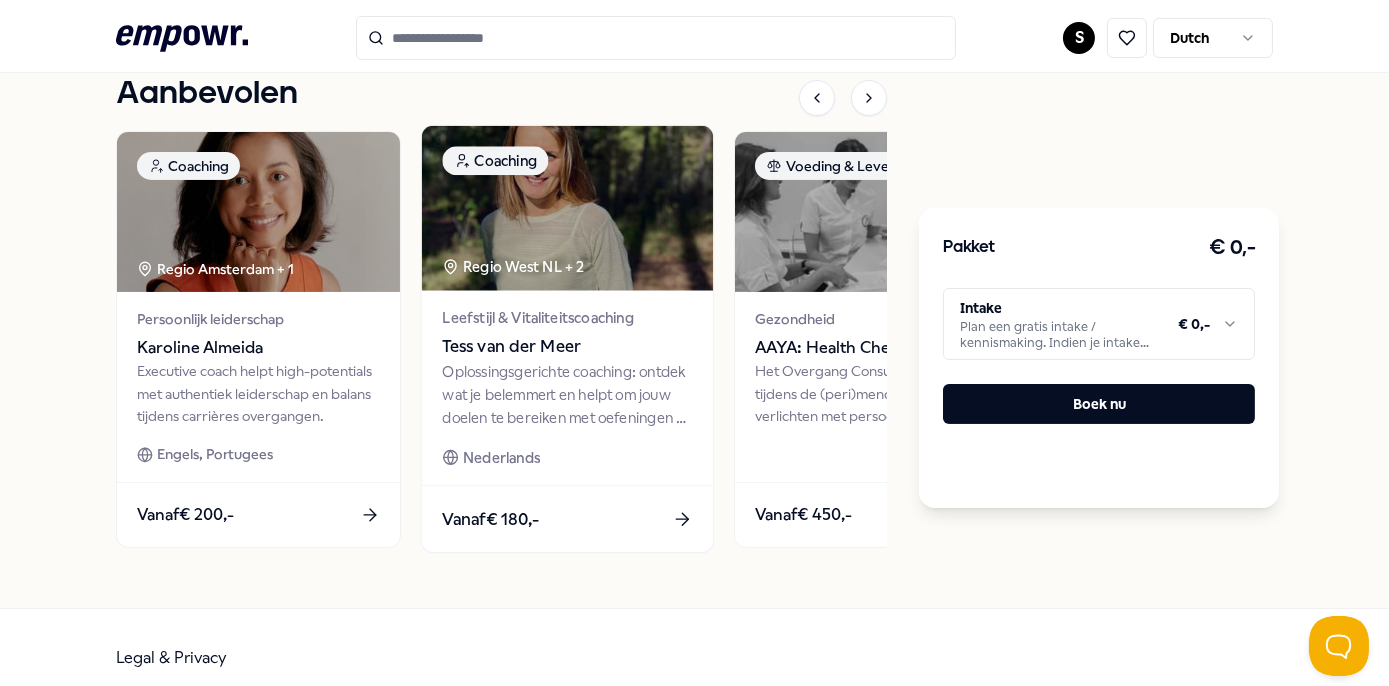 scroll, scrollTop: 704, scrollLeft: 0, axis: vertical 